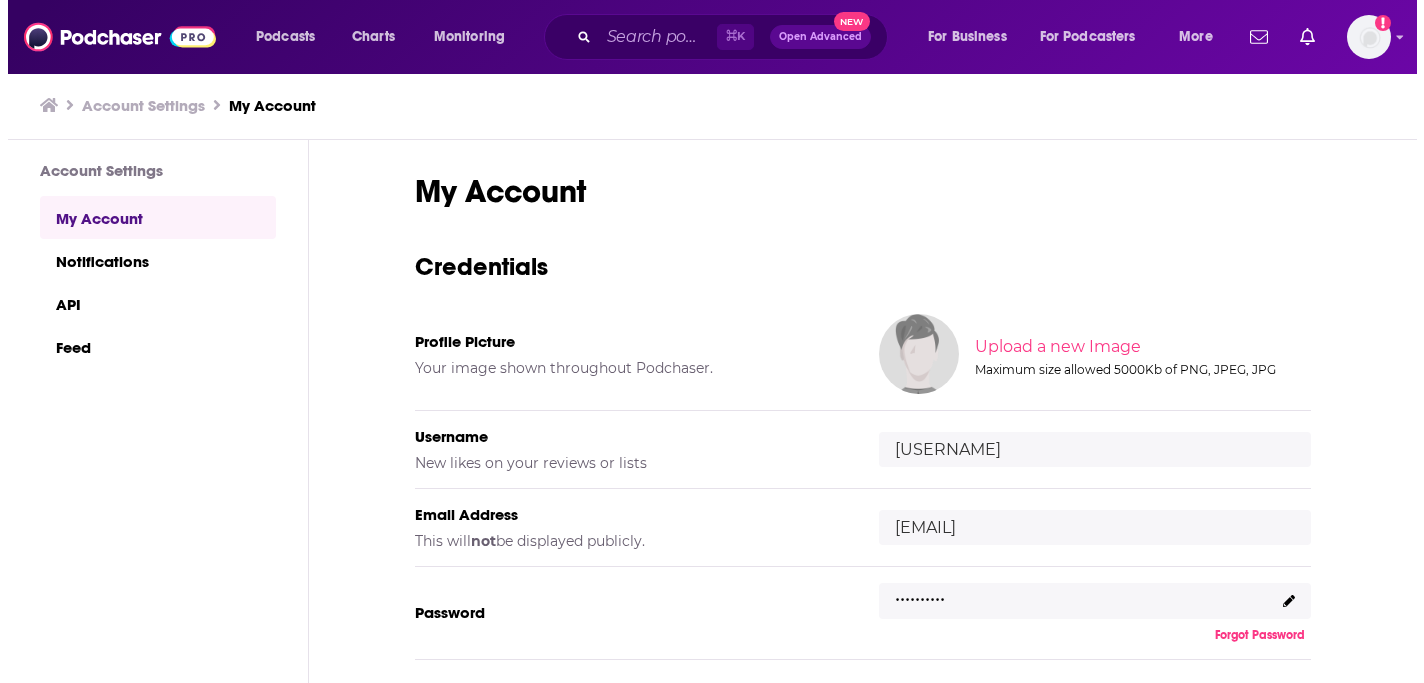 scroll, scrollTop: 0, scrollLeft: 0, axis: both 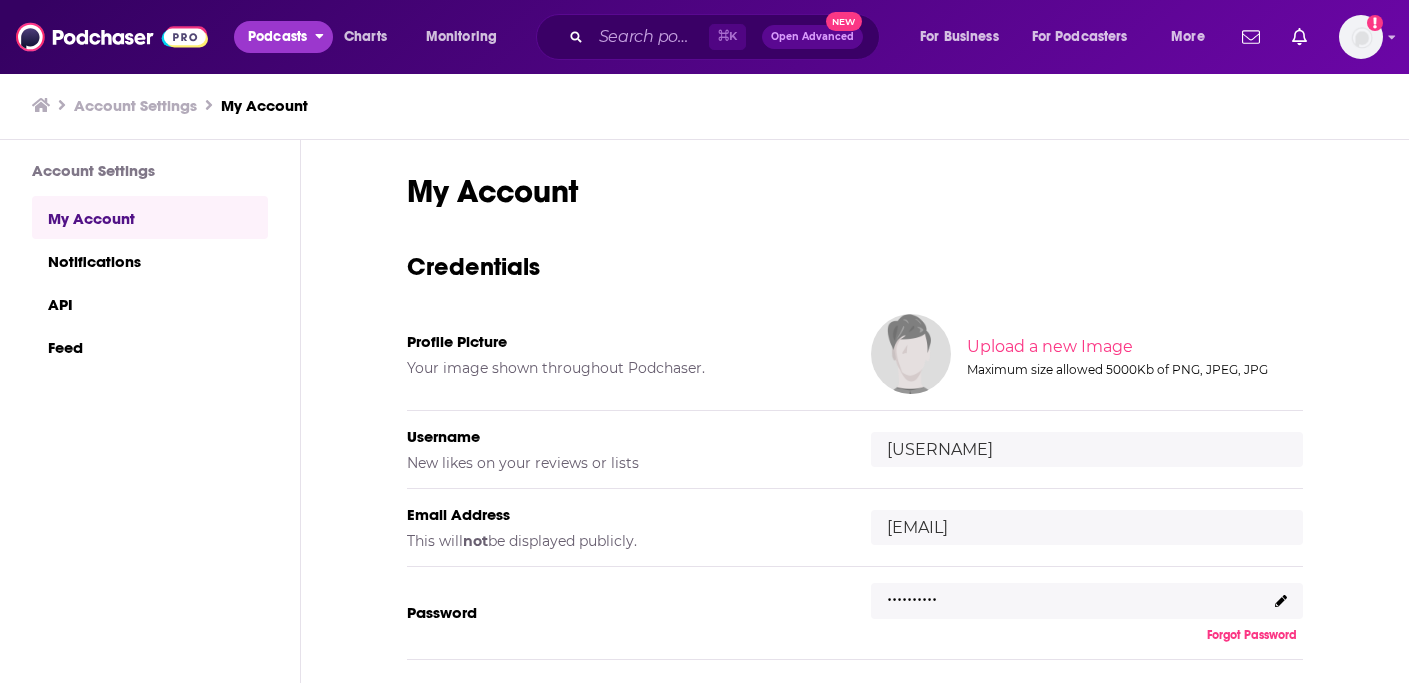 click on "Podcasts" at bounding box center (277, 37) 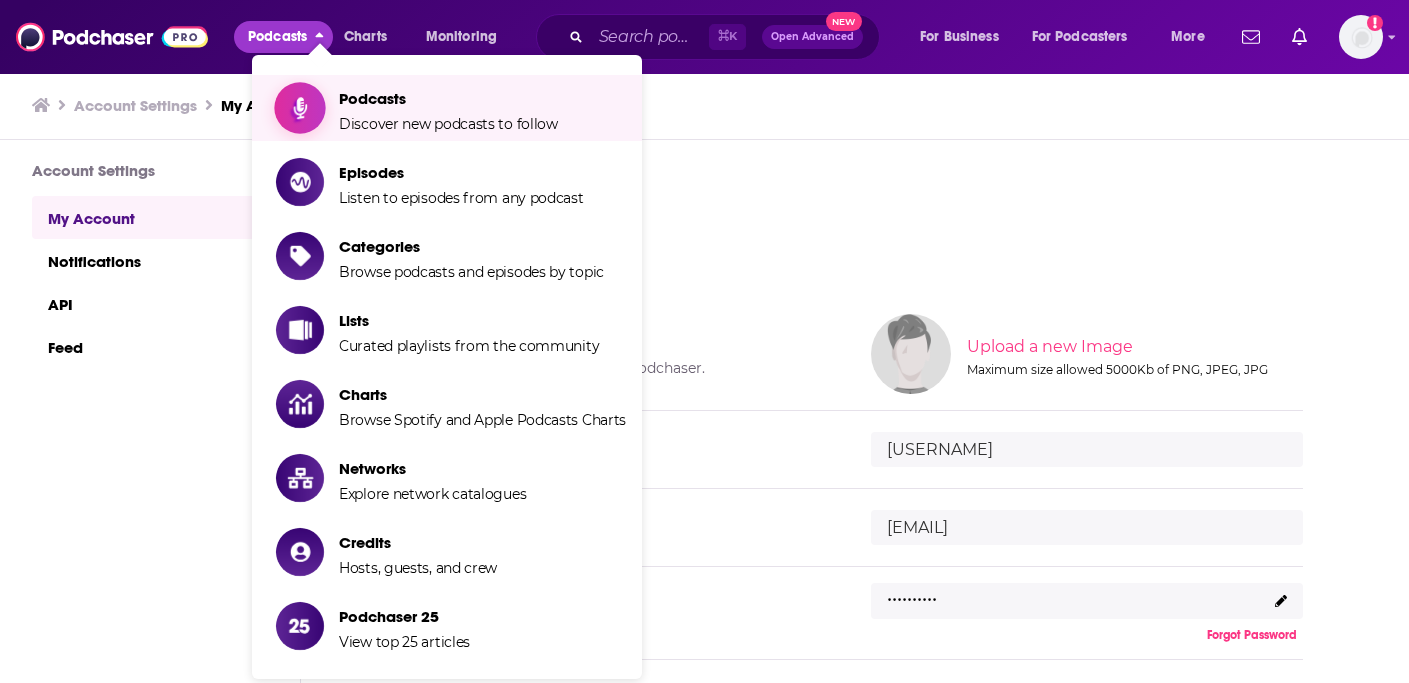 click on "Podcasts" at bounding box center (448, 98) 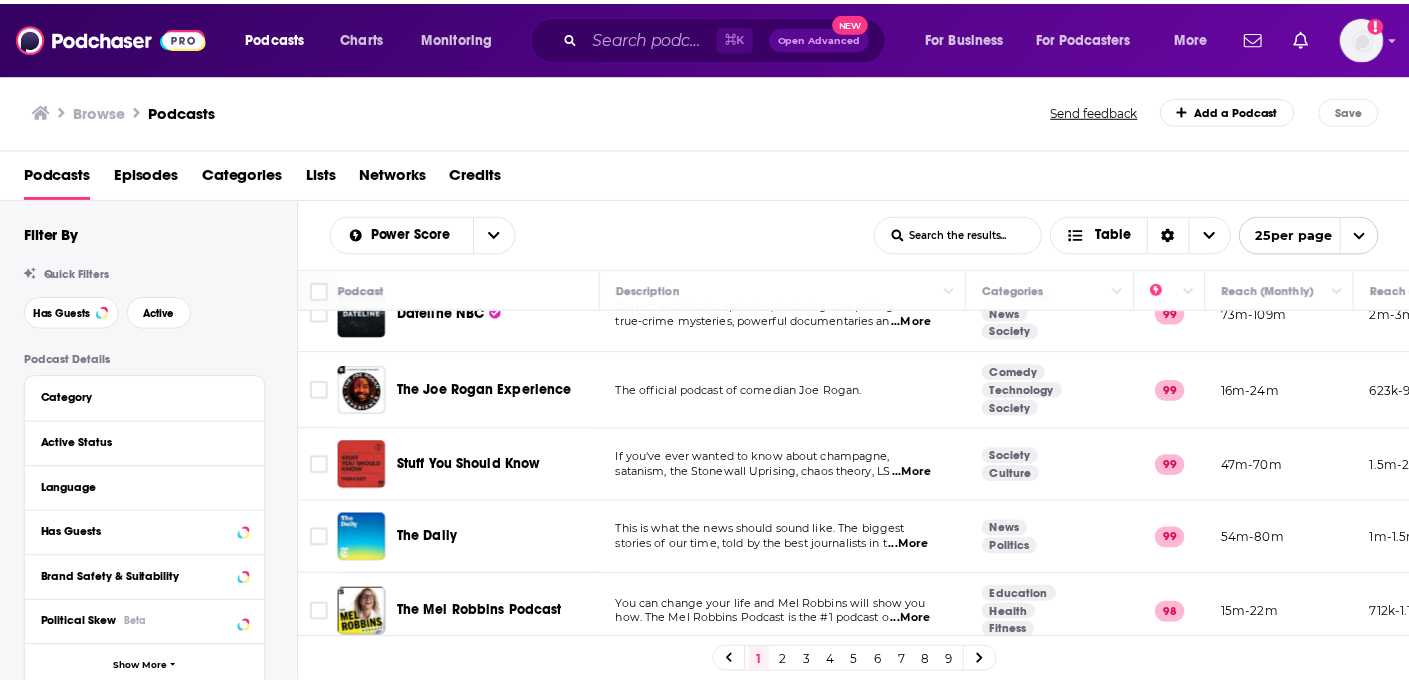 scroll, scrollTop: 0, scrollLeft: 0, axis: both 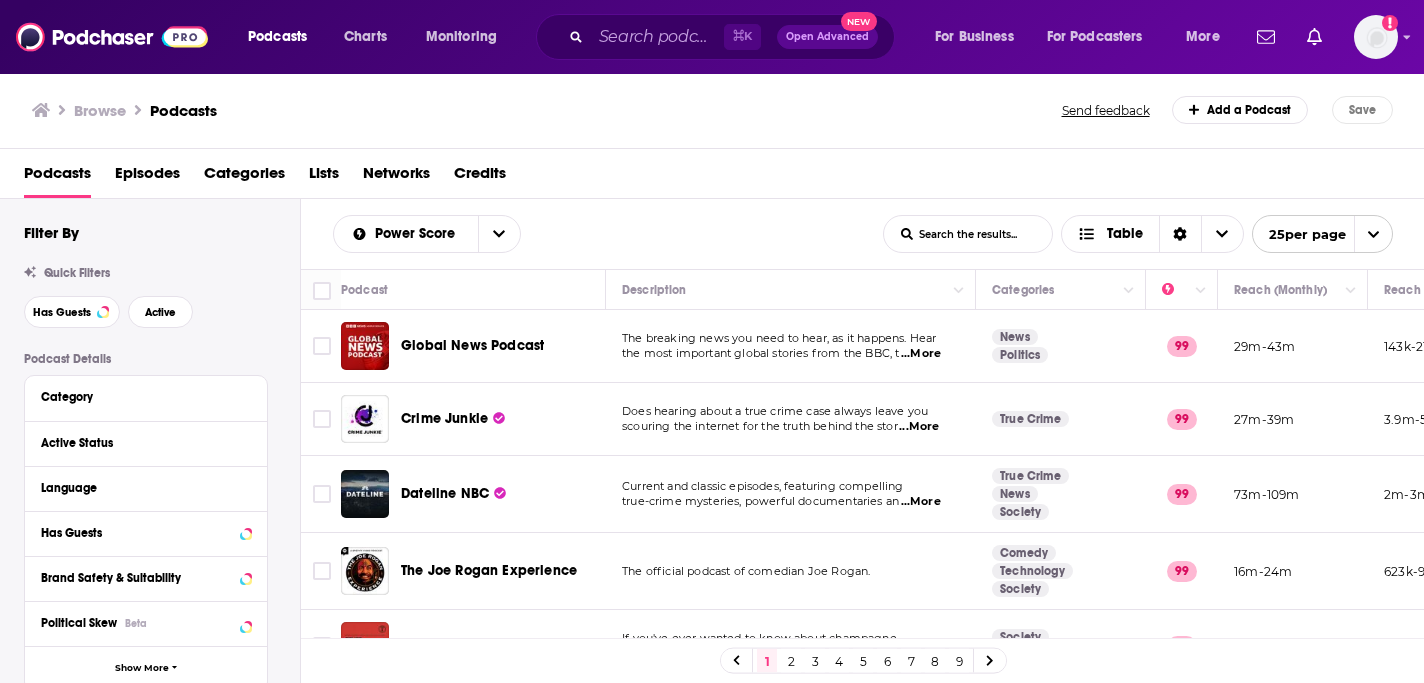 click on "Categories" at bounding box center (244, 177) 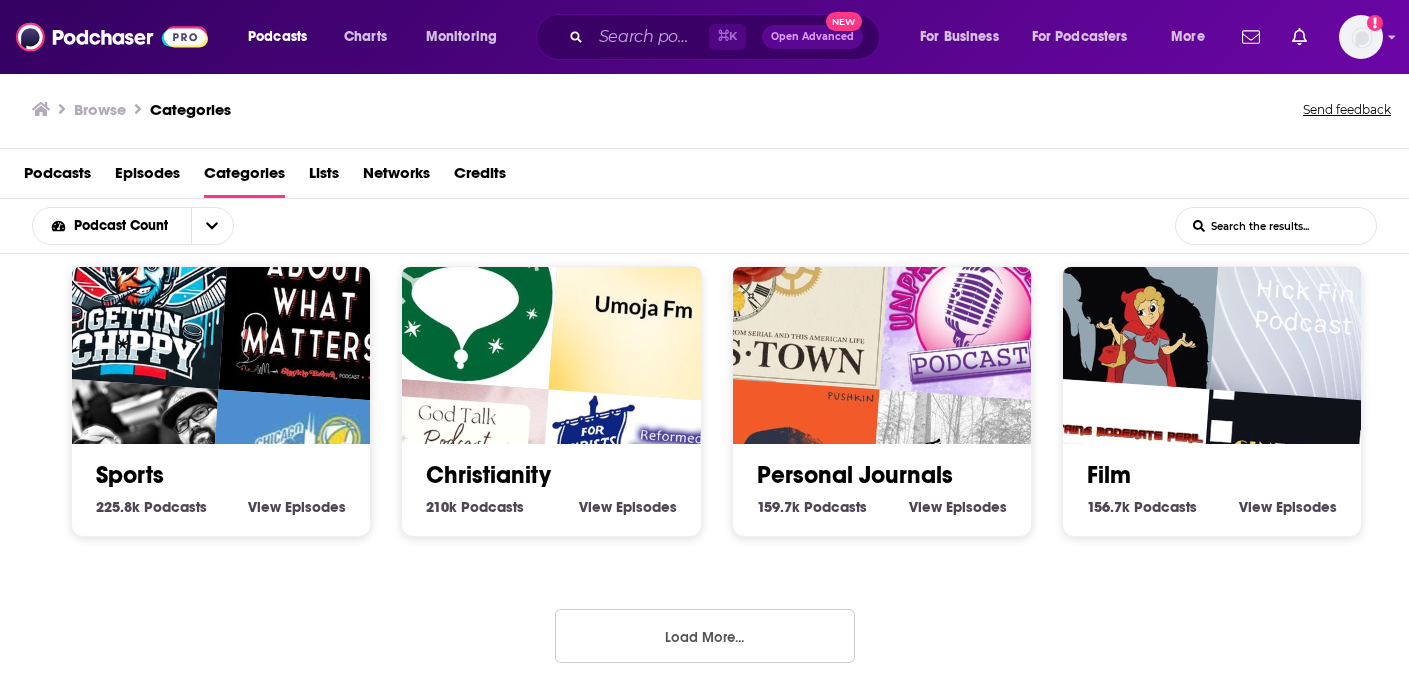 scroll, scrollTop: 927, scrollLeft: 0, axis: vertical 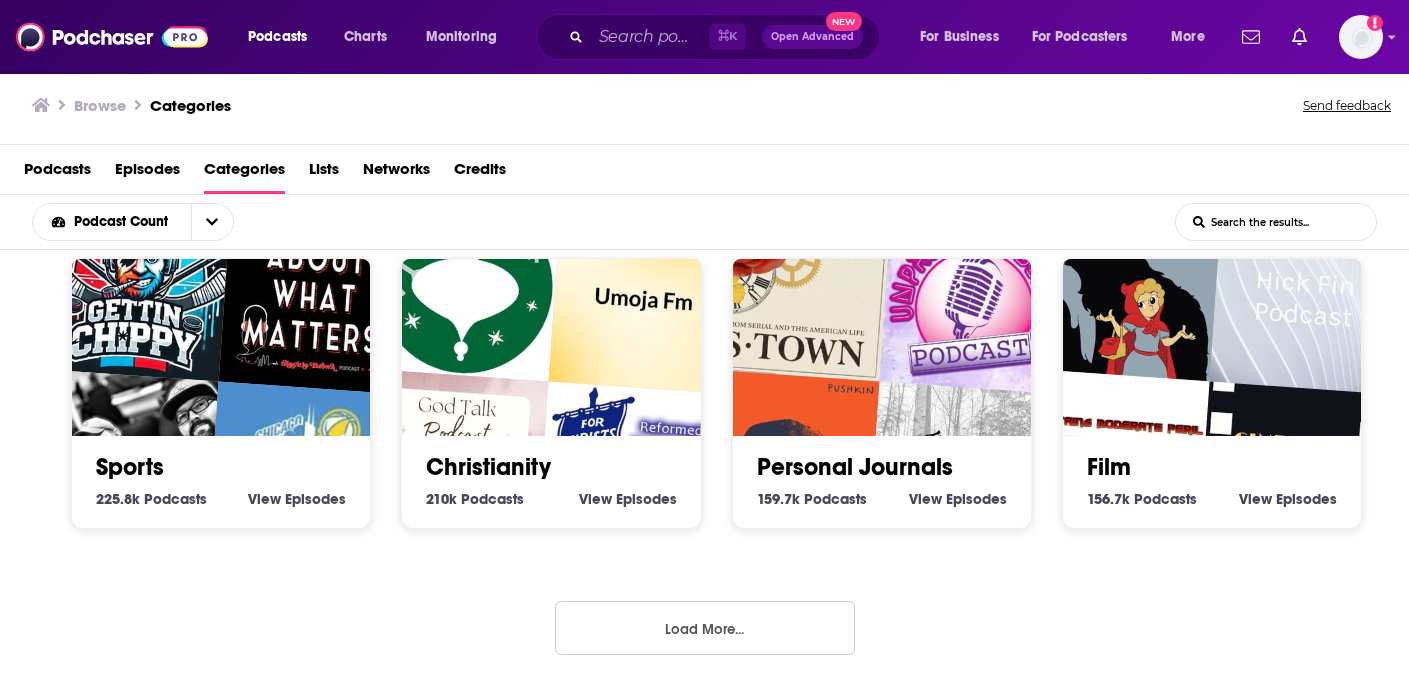 click on "Load More..." at bounding box center [705, 628] 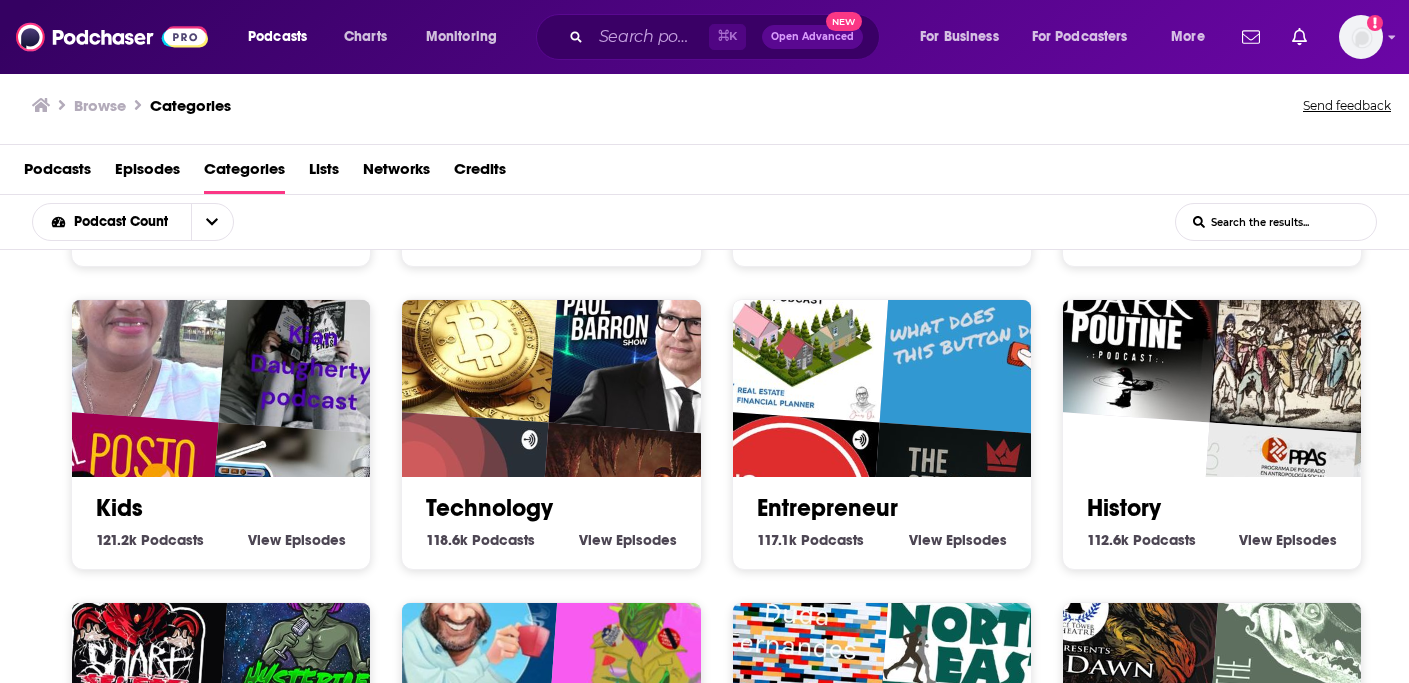 scroll, scrollTop: 1495, scrollLeft: 0, axis: vertical 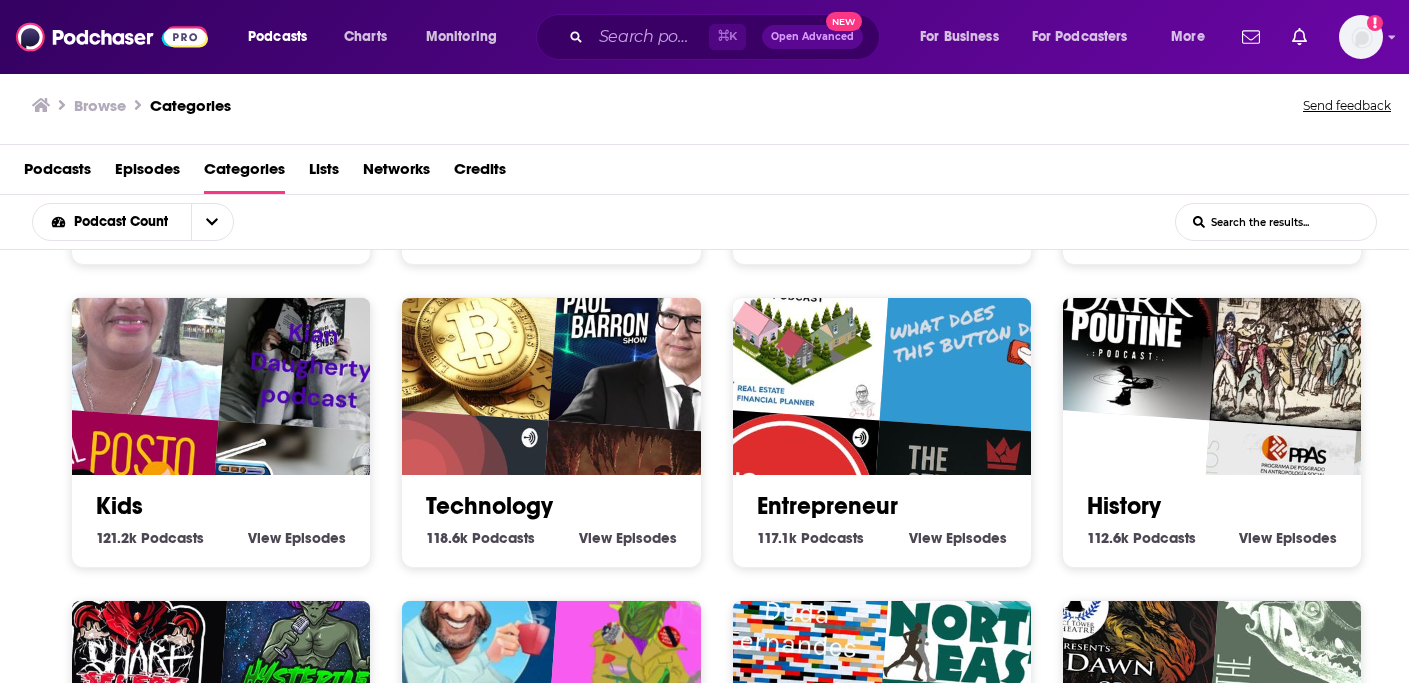 click at bounding box center [644, 337] 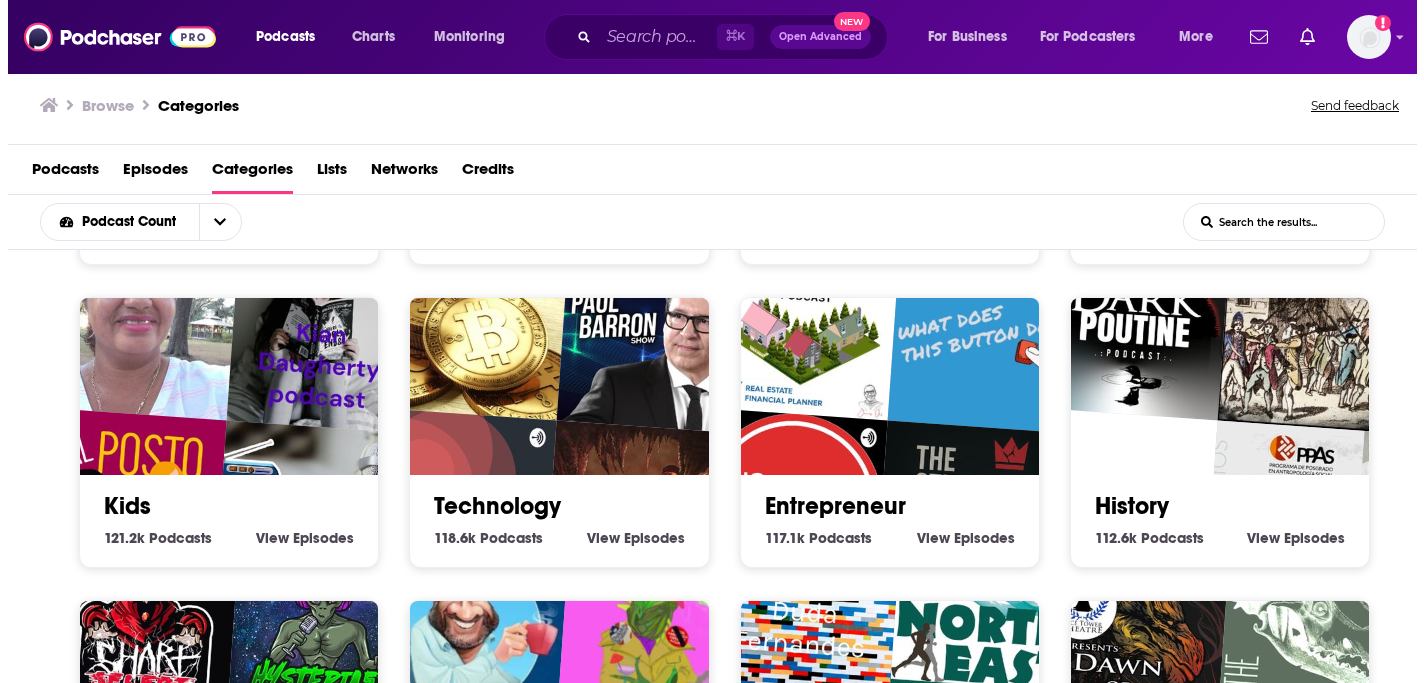 scroll, scrollTop: 0, scrollLeft: 0, axis: both 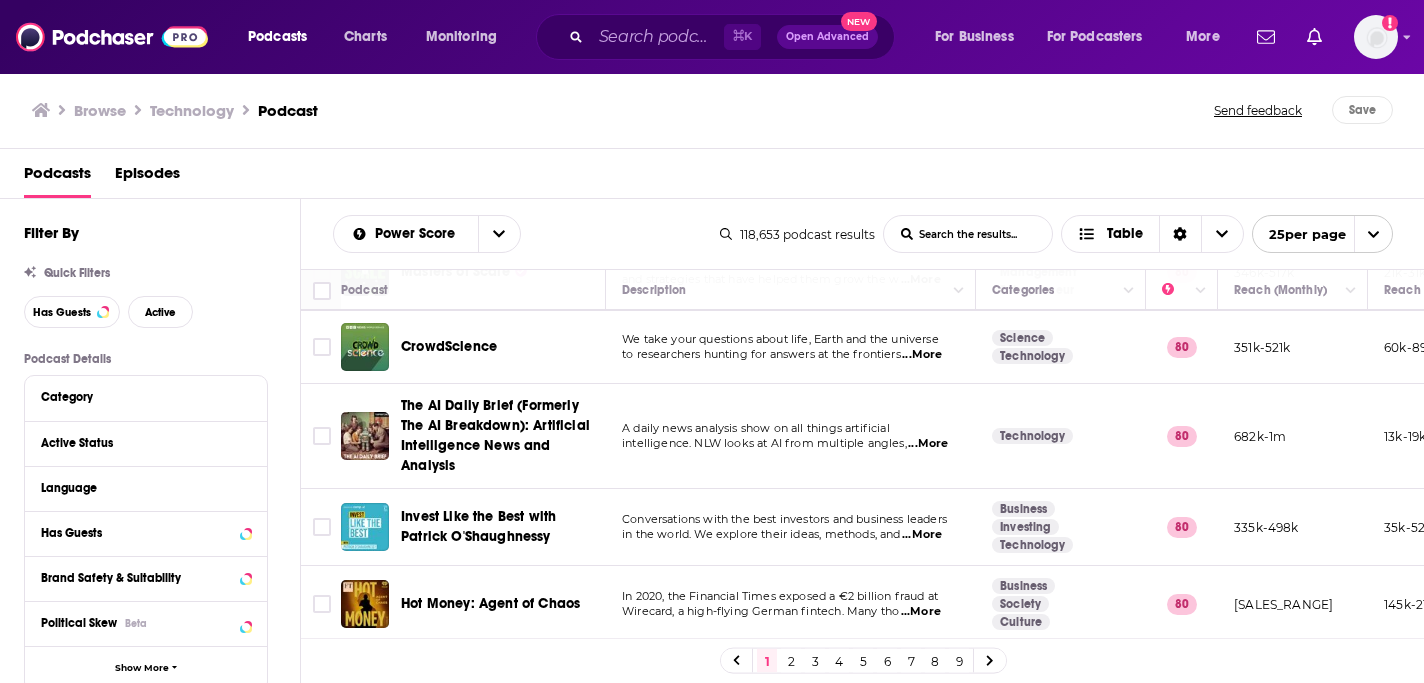 click on "2" at bounding box center [791, 661] 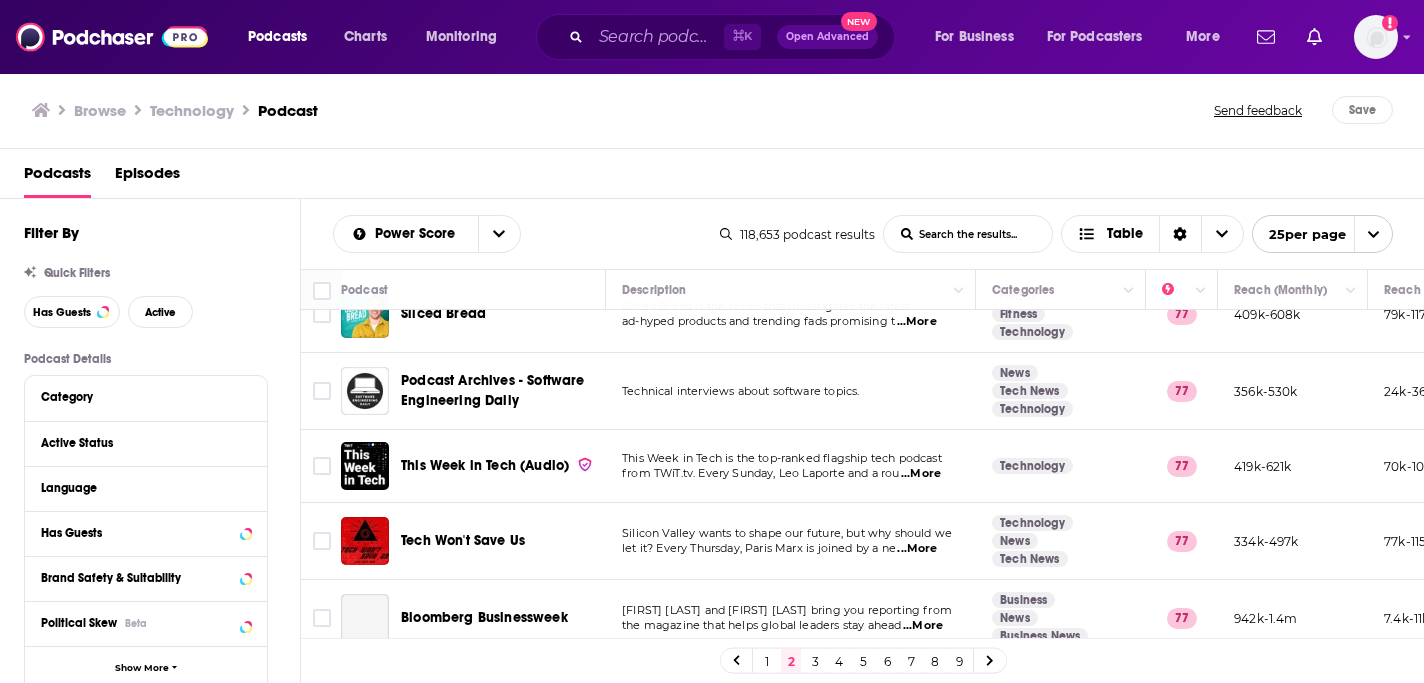 scroll, scrollTop: 1591, scrollLeft: 0, axis: vertical 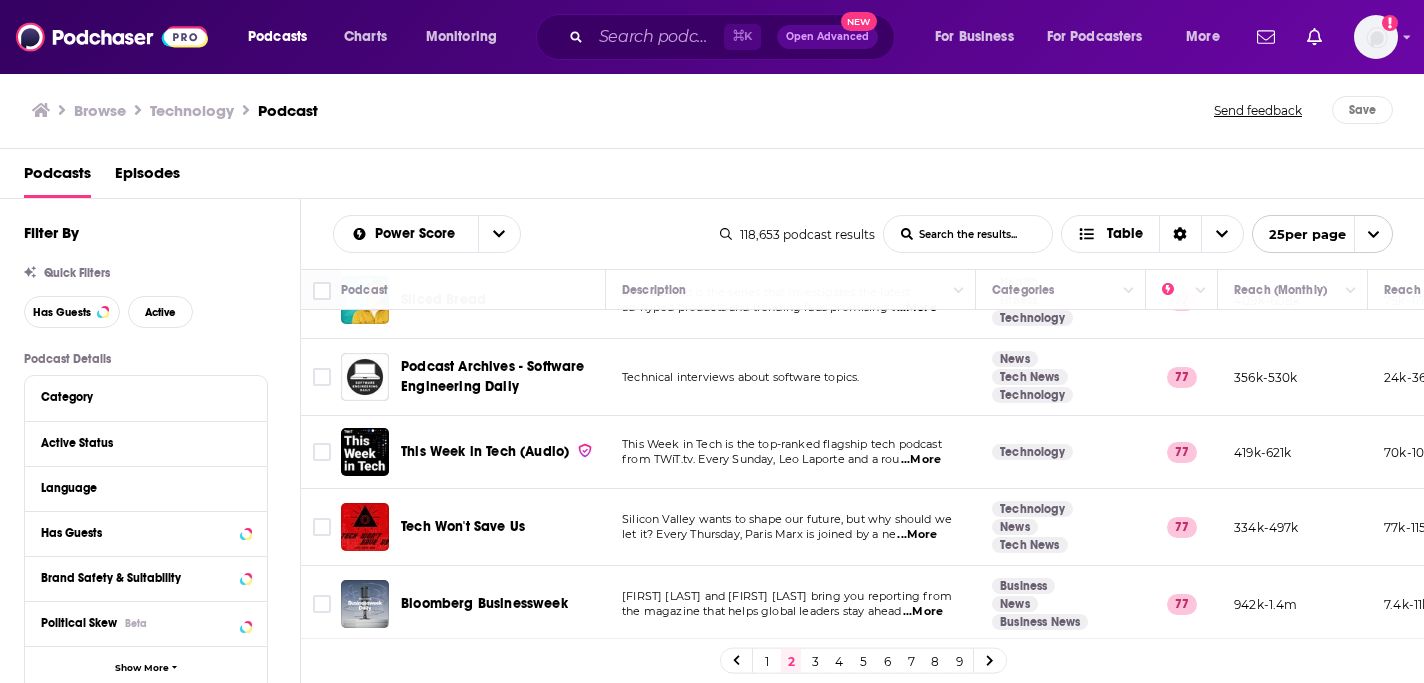 click on "3" at bounding box center [815, 661] 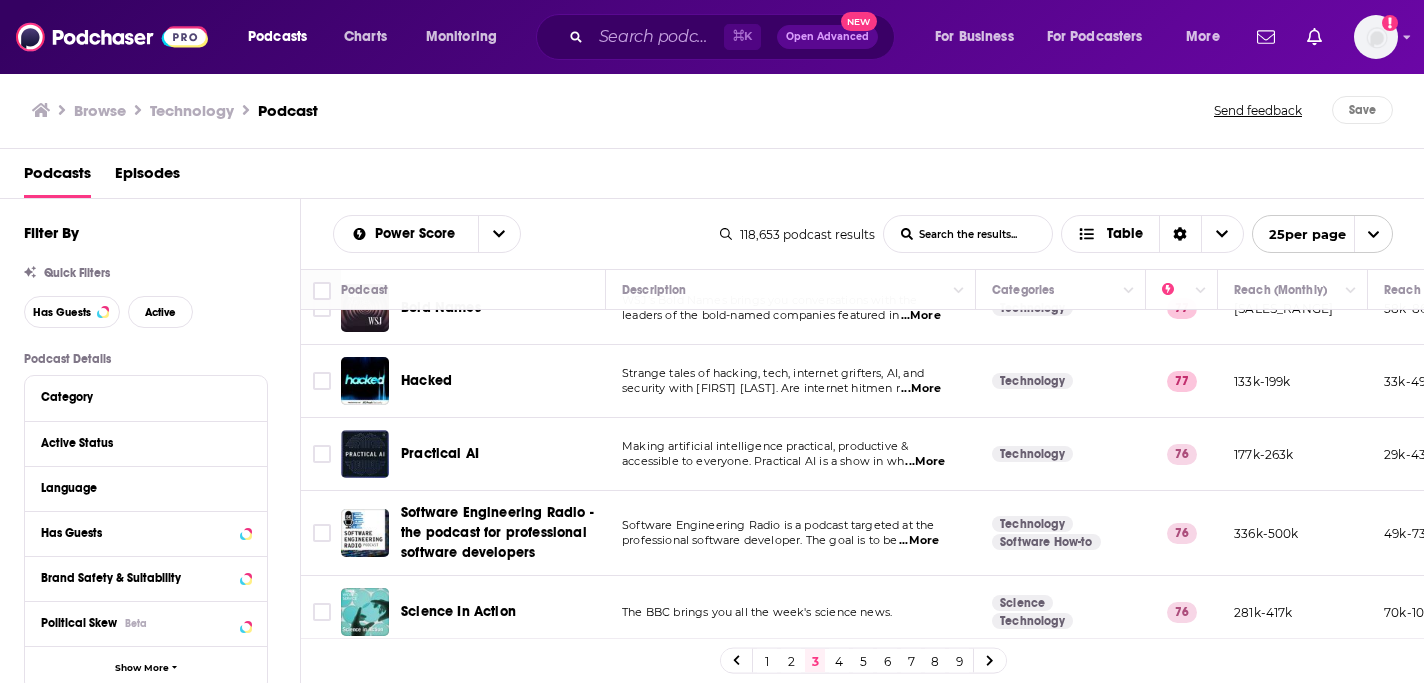 scroll, scrollTop: 67, scrollLeft: 0, axis: vertical 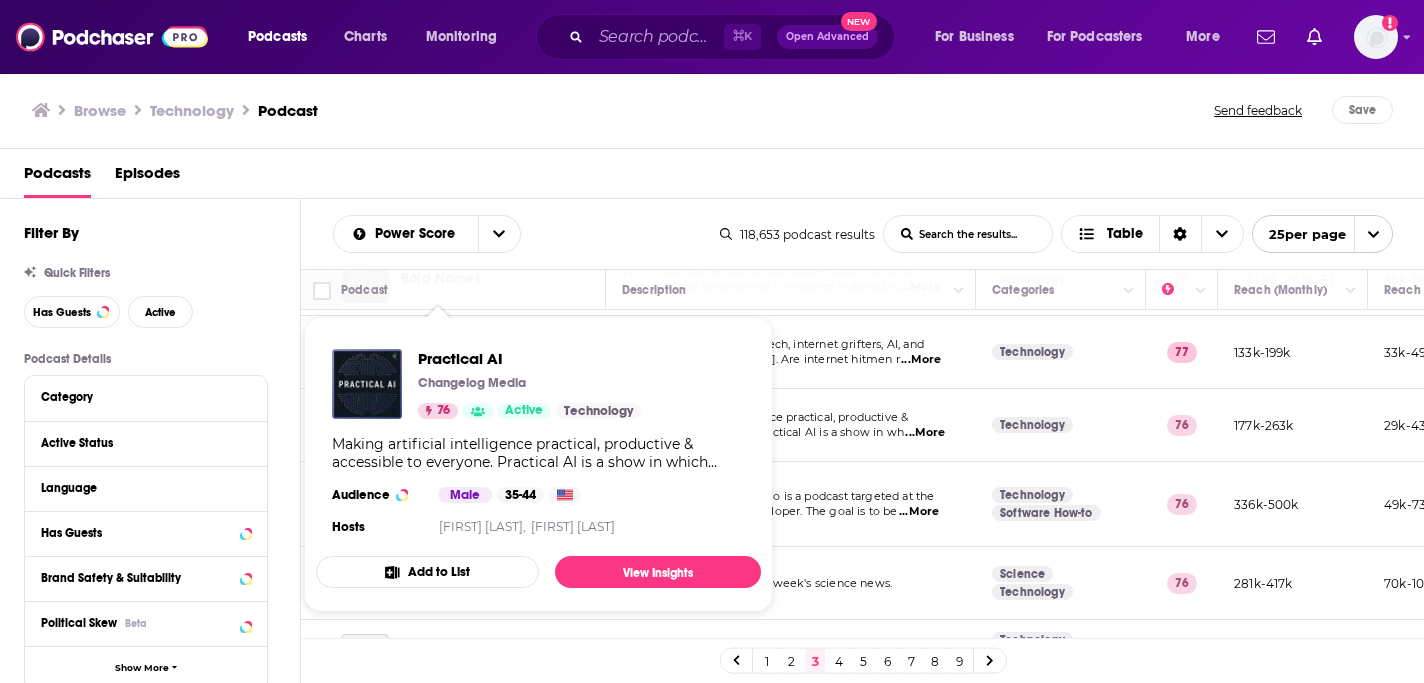 click on "Podcasts Episodes" at bounding box center [712, 174] 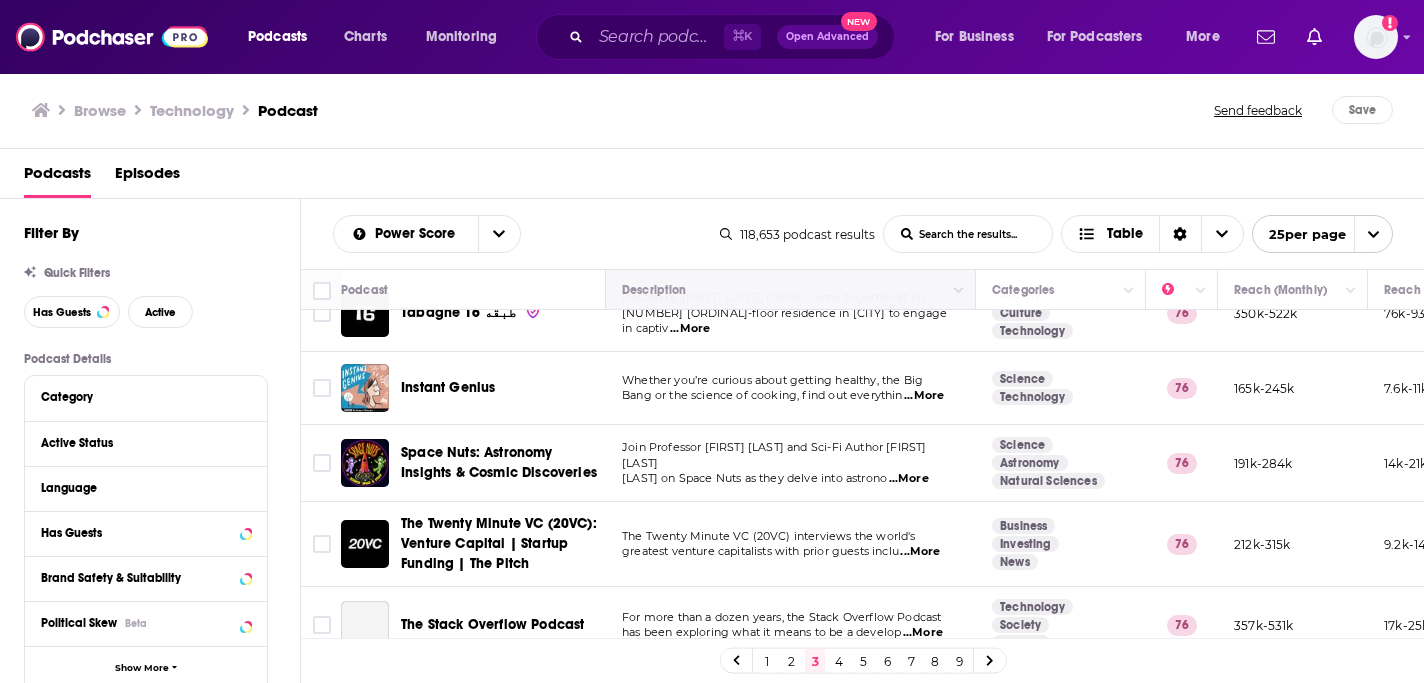 scroll, scrollTop: 765, scrollLeft: 0, axis: vertical 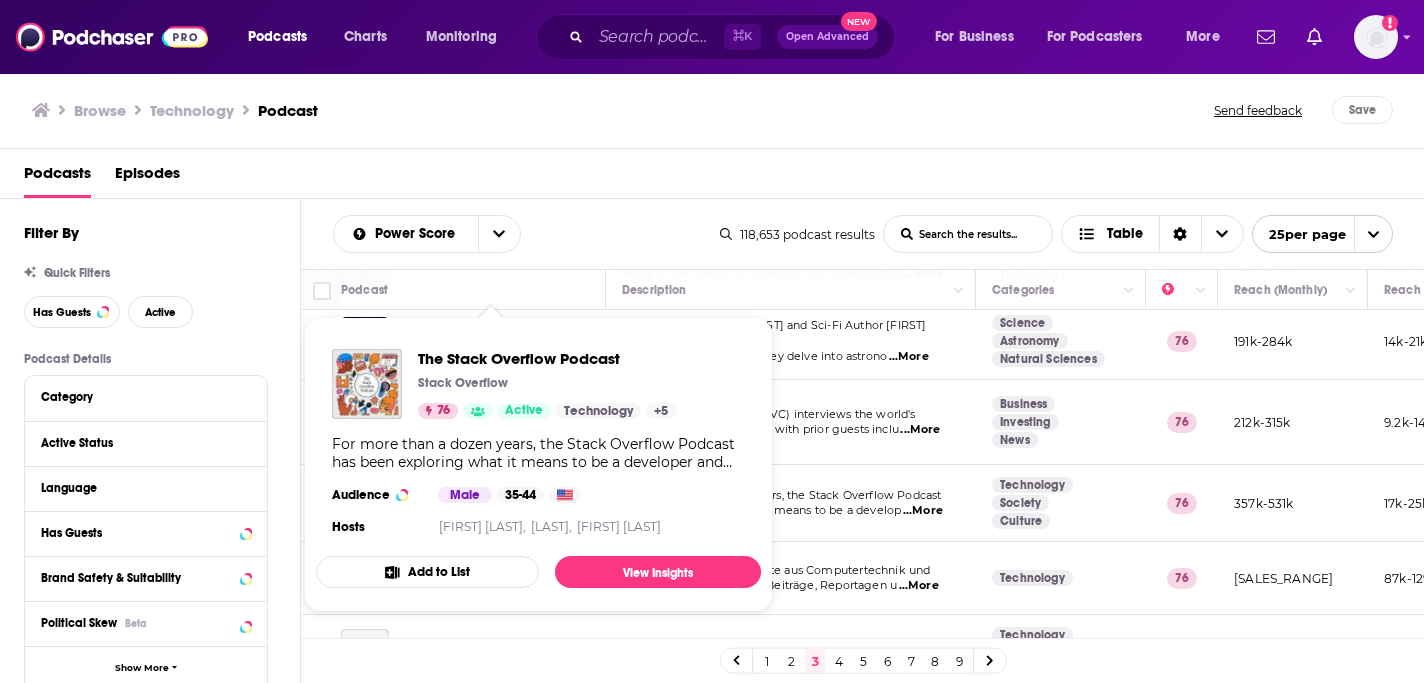 click on "Browse Technology Podcast Send feedback Save" at bounding box center (712, 110) 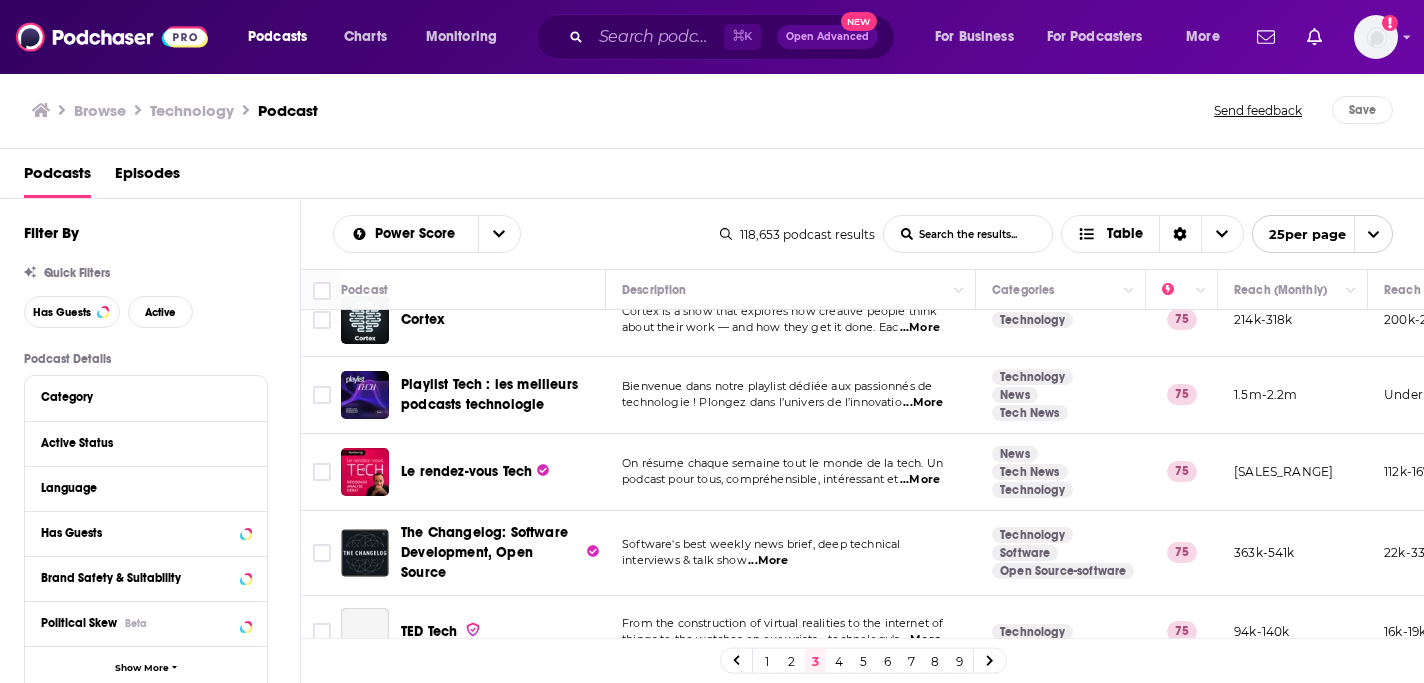 scroll, scrollTop: 1599, scrollLeft: 0, axis: vertical 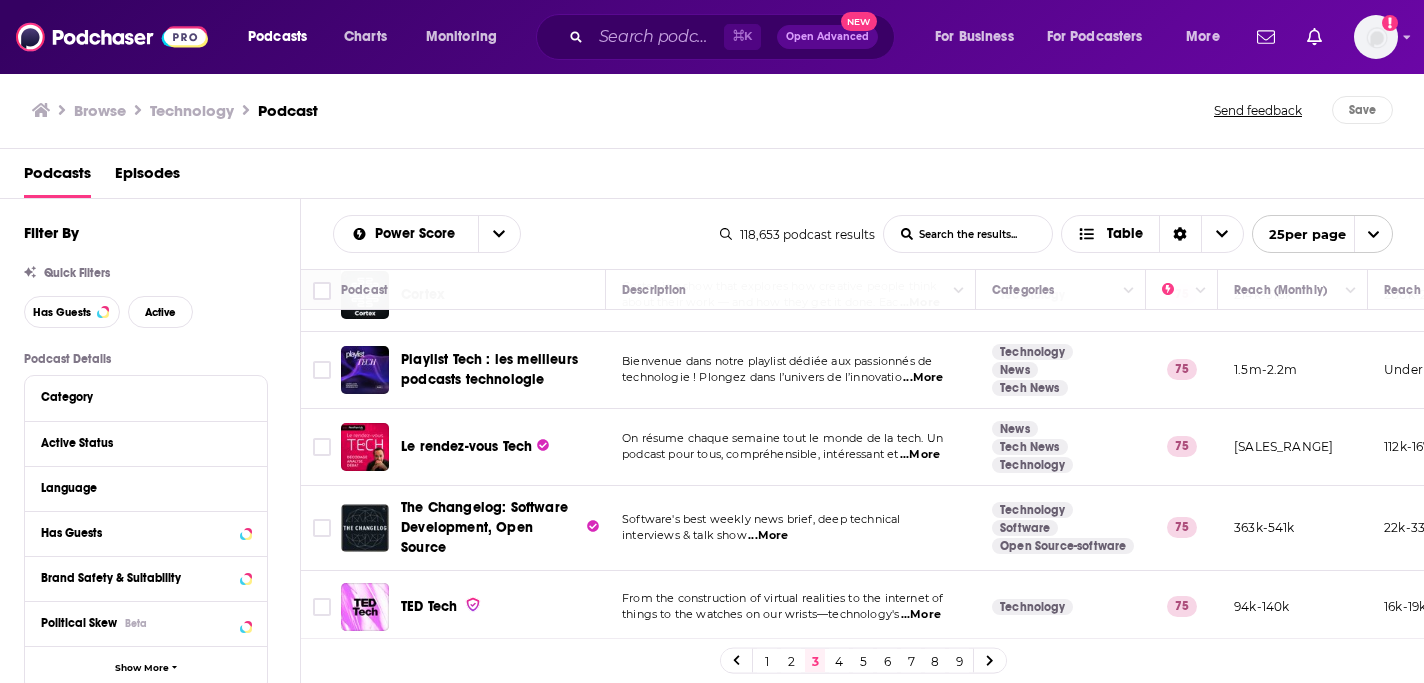 click on "4" at bounding box center (839, 661) 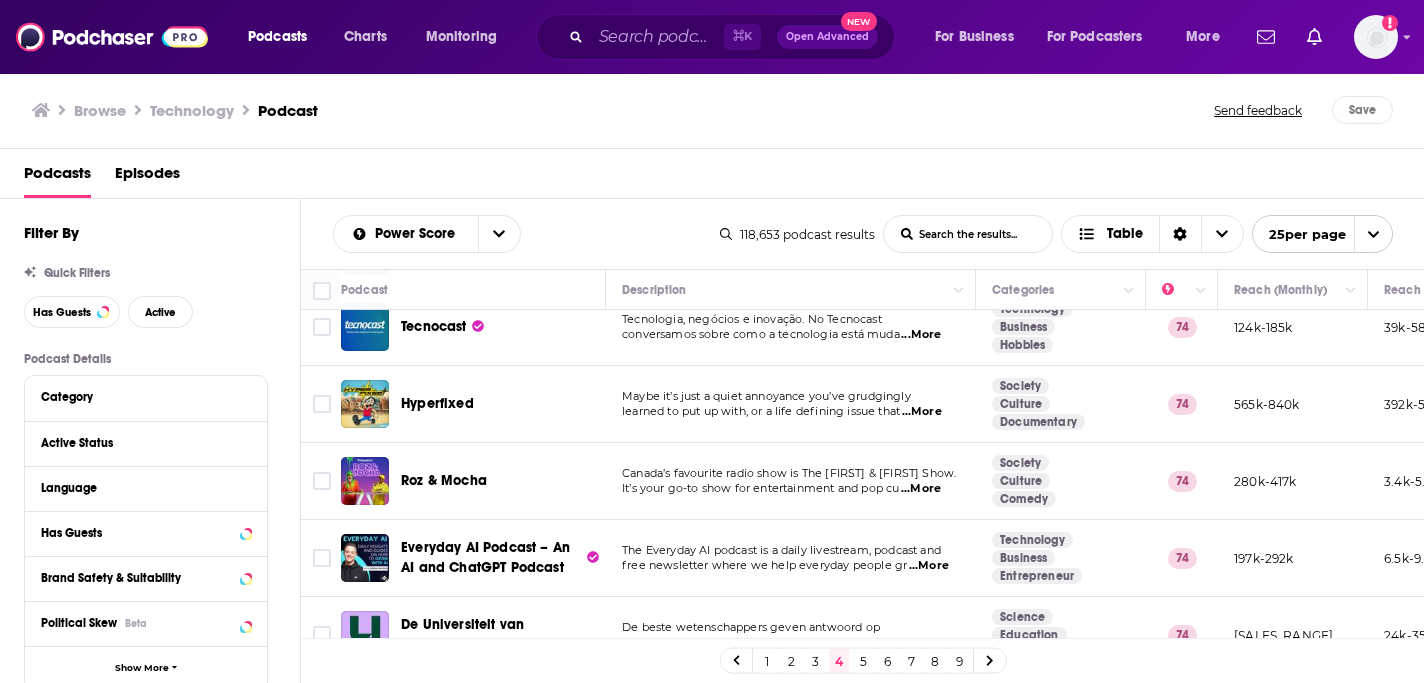 scroll, scrollTop: 434, scrollLeft: 0, axis: vertical 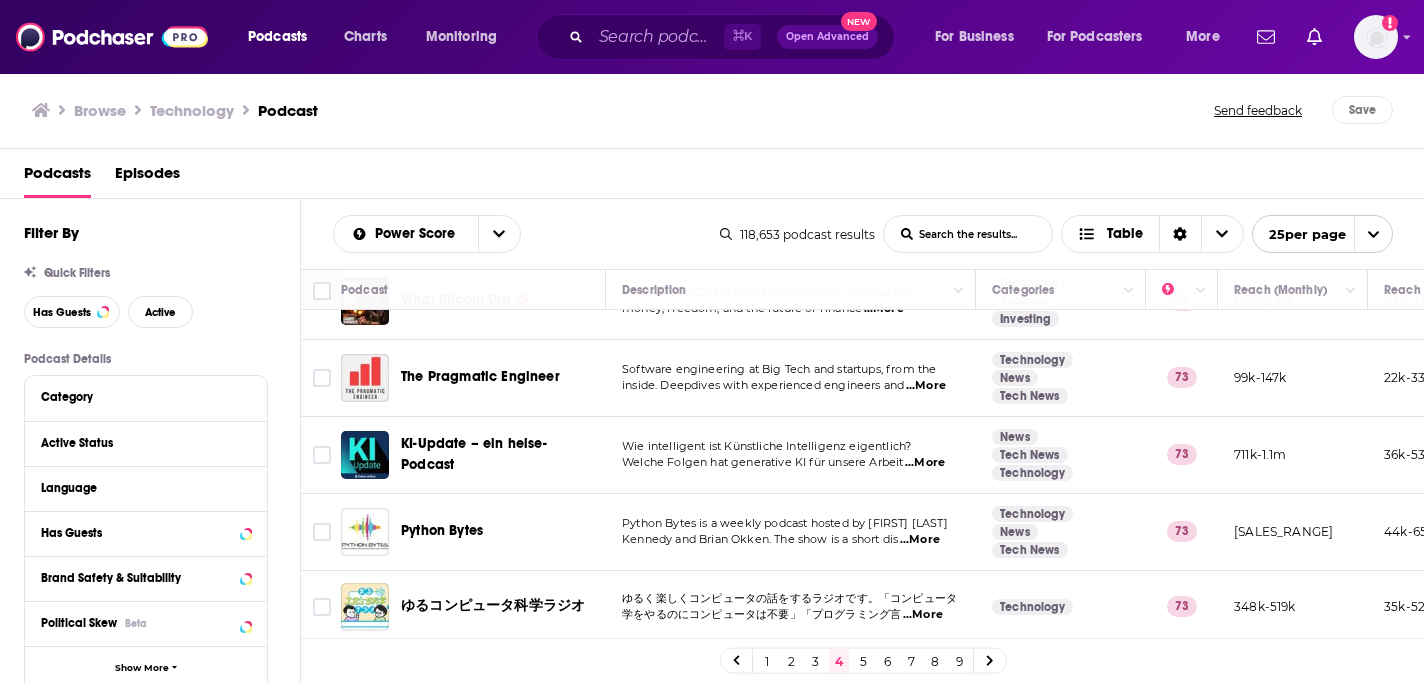click on "5" at bounding box center (863, 661) 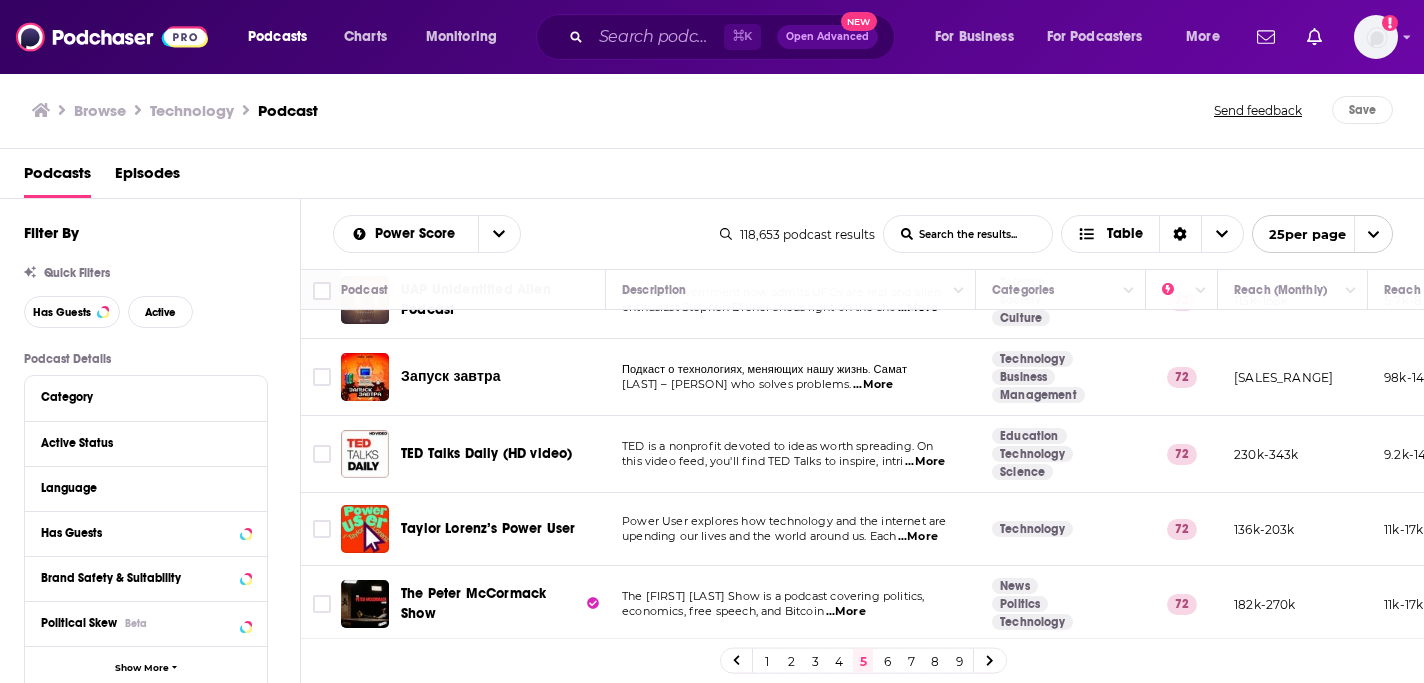scroll, scrollTop: 1579, scrollLeft: 0, axis: vertical 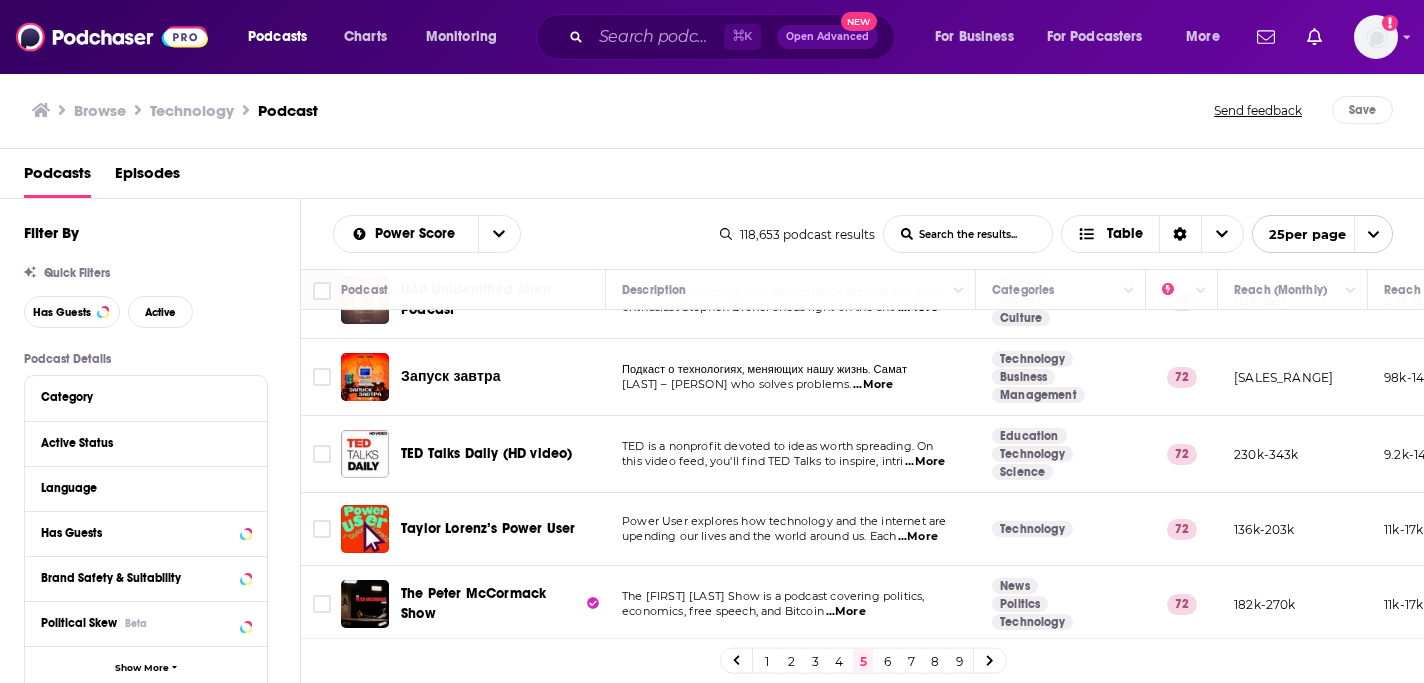 click on "6" at bounding box center (887, 661) 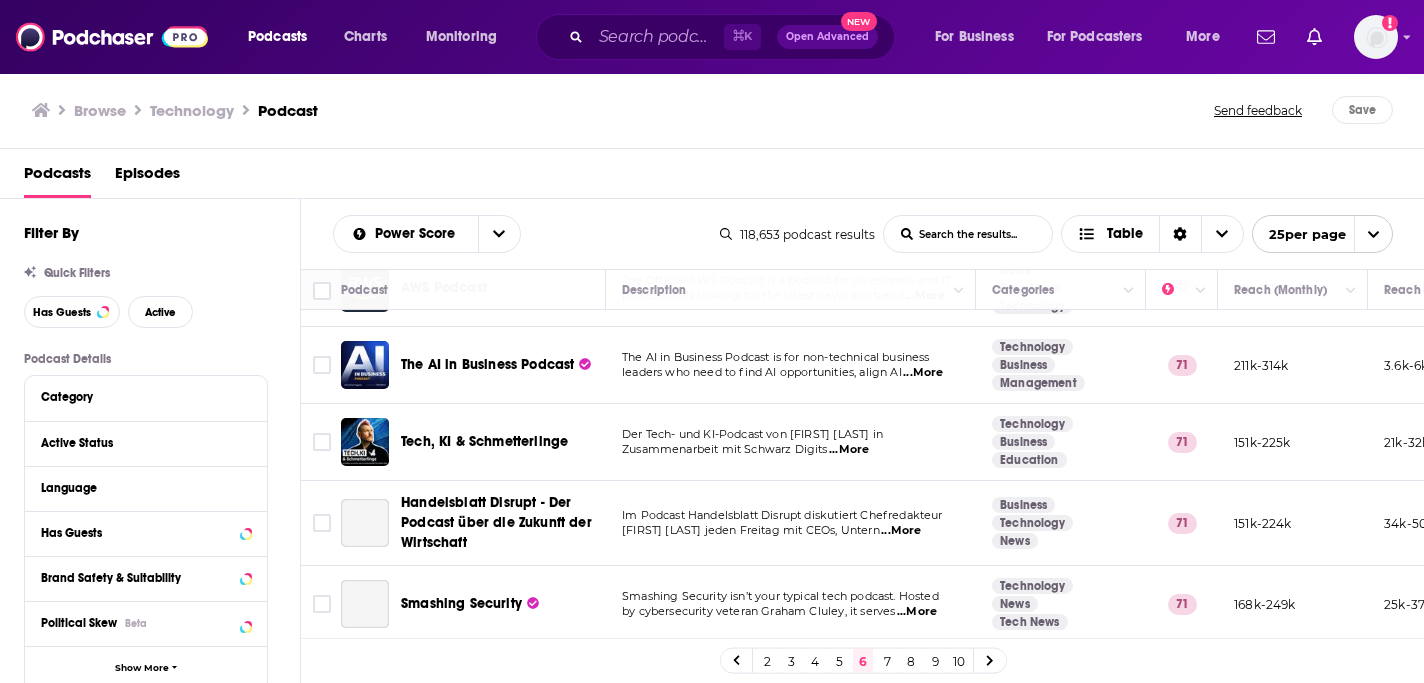 scroll, scrollTop: 1603, scrollLeft: 0, axis: vertical 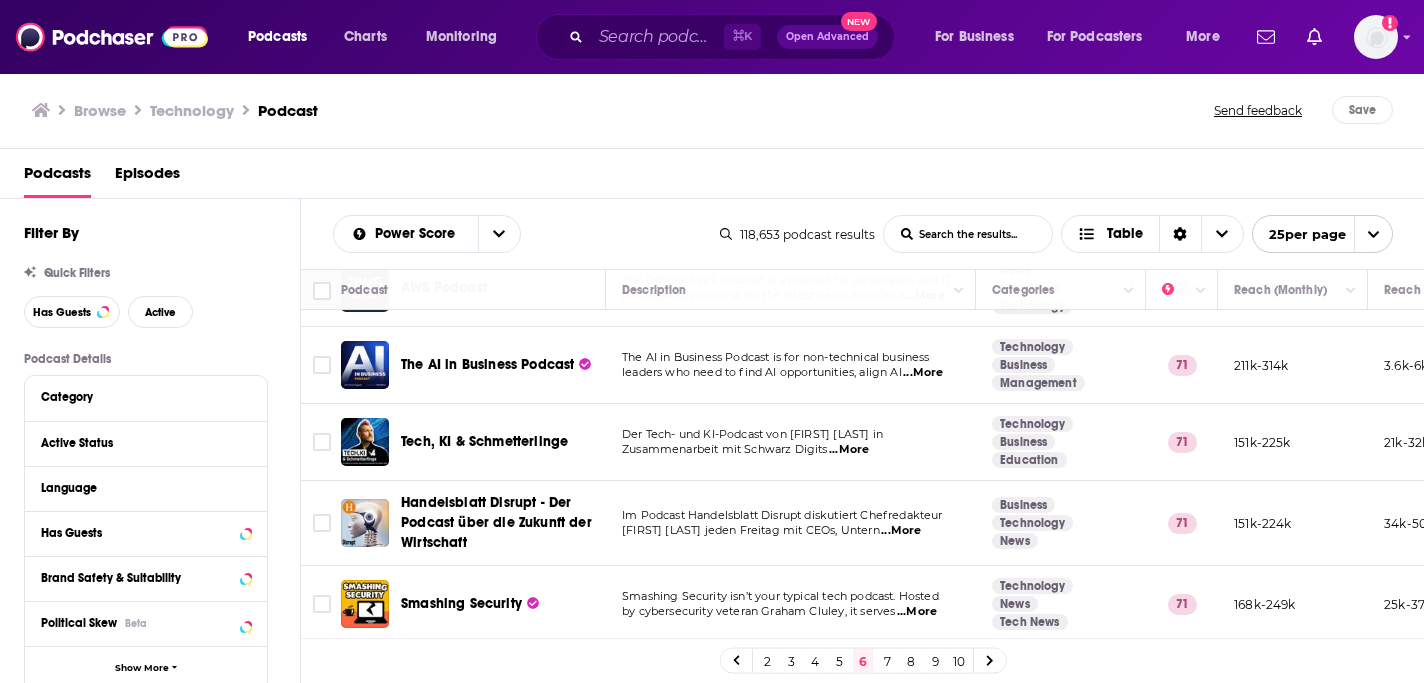 click on "7" at bounding box center [887, 661] 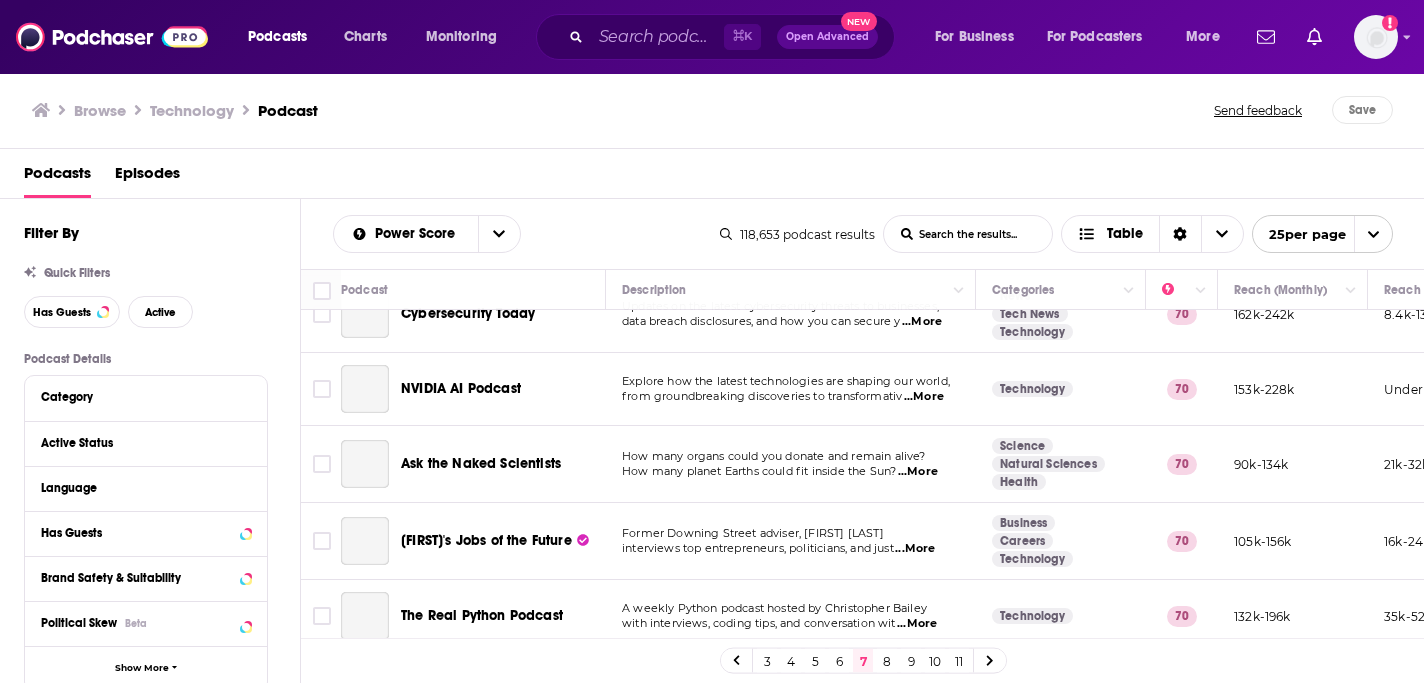 scroll, scrollTop: 1274, scrollLeft: 0, axis: vertical 